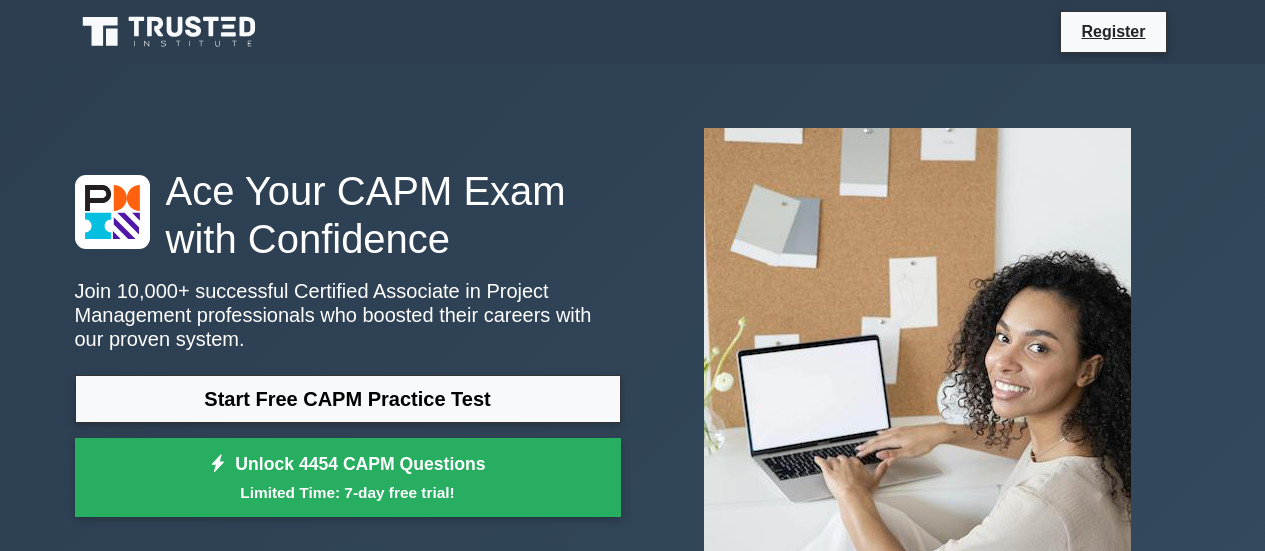 scroll, scrollTop: 0, scrollLeft: 0, axis: both 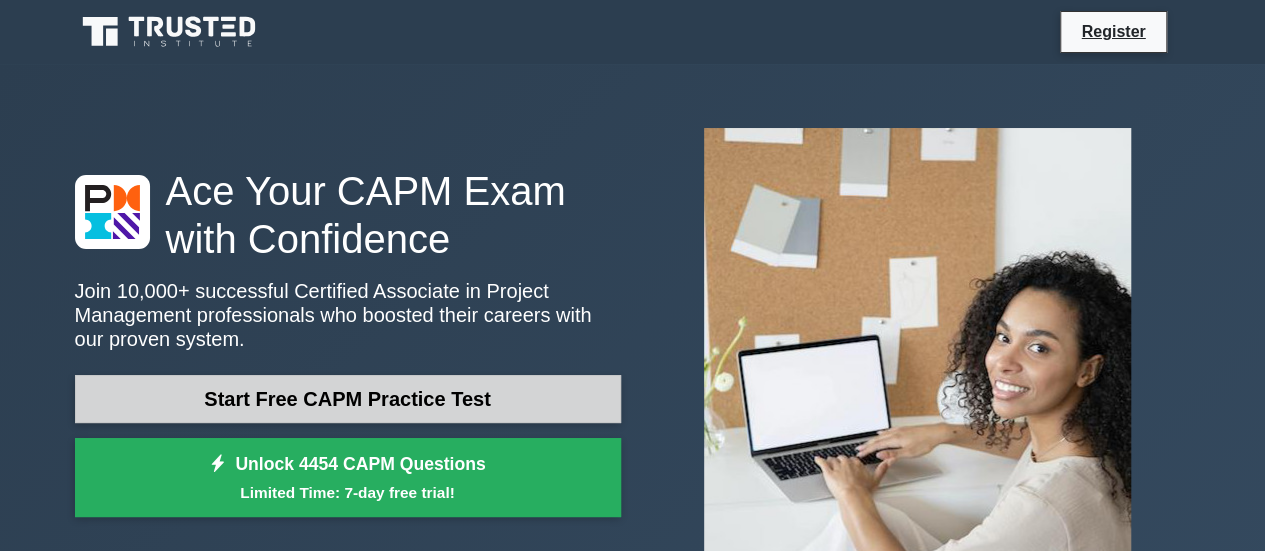 click on "Start Free CAPM Practice Test" at bounding box center [348, 399] 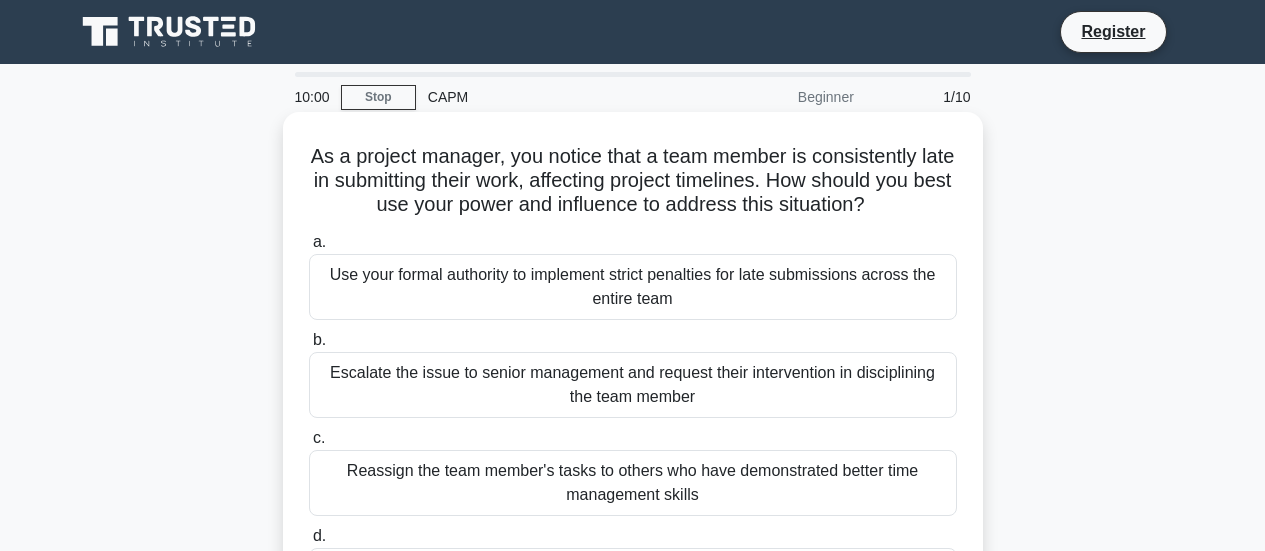 scroll, scrollTop: 0, scrollLeft: 0, axis: both 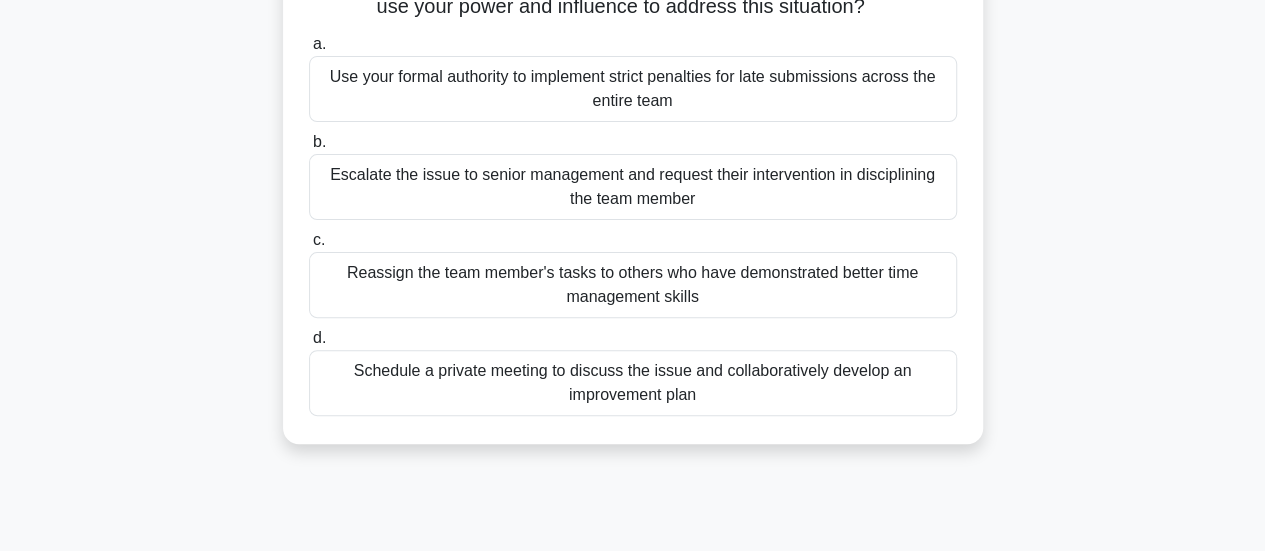 click on "Schedule a private meeting to discuss the issue and collaboratively develop an improvement plan" at bounding box center [633, 383] 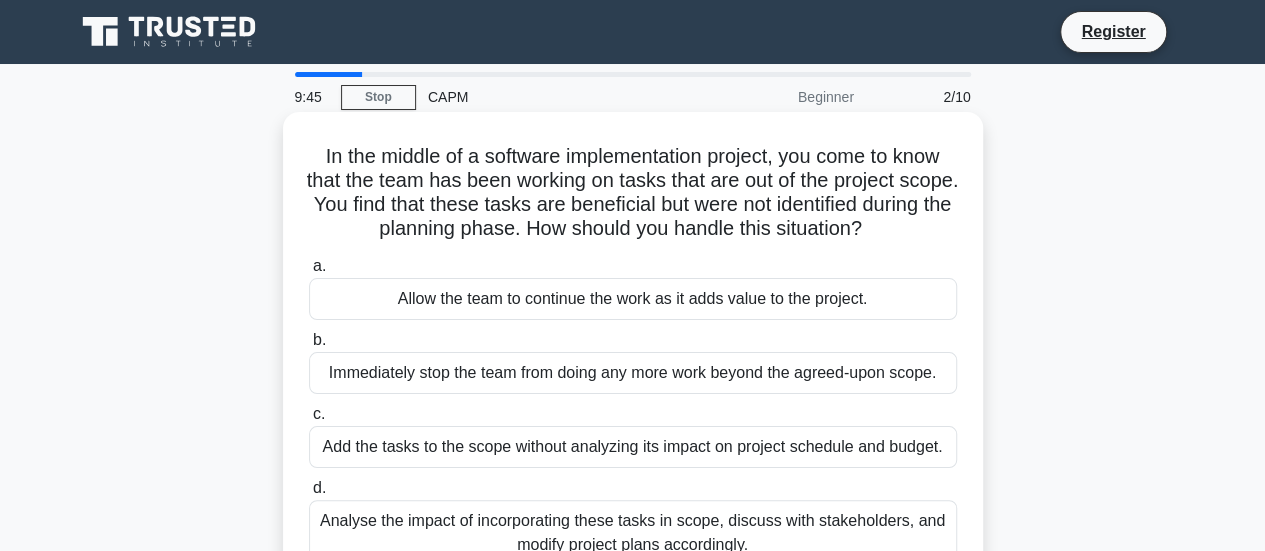 scroll, scrollTop: 0, scrollLeft: 0, axis: both 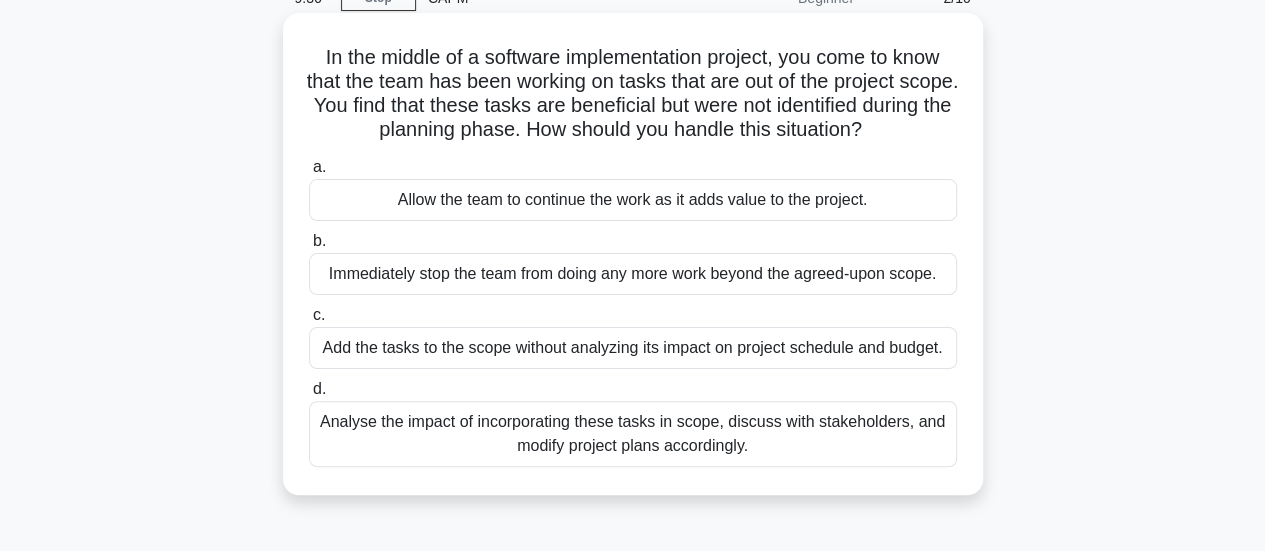 click on "Analyse the impact of incorporating these tasks in scope, discuss with stakeholders, and modify project plans accordingly." at bounding box center (633, 434) 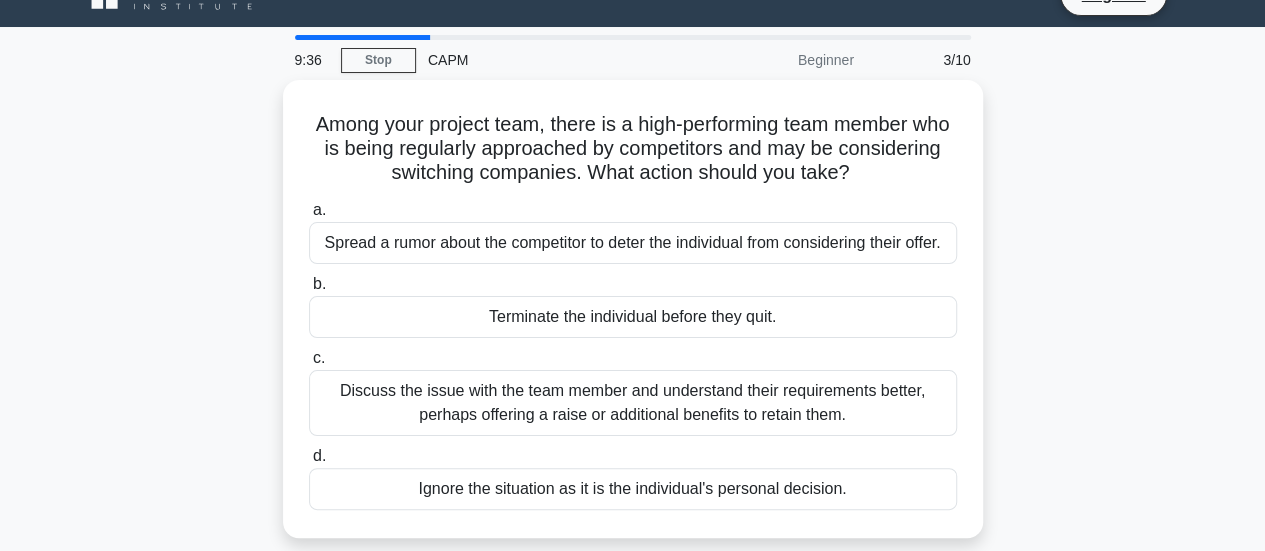 scroll, scrollTop: 0, scrollLeft: 0, axis: both 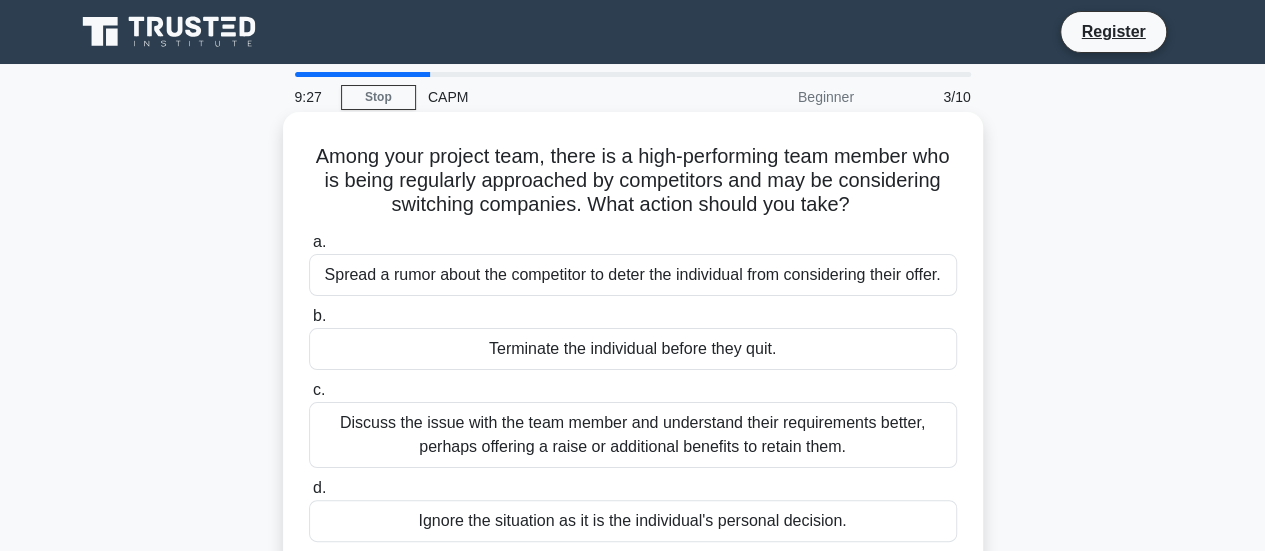 click on "Discuss the issue with the team member and understand their requirements better, perhaps offering a raise or additional benefits to retain them." at bounding box center [633, 435] 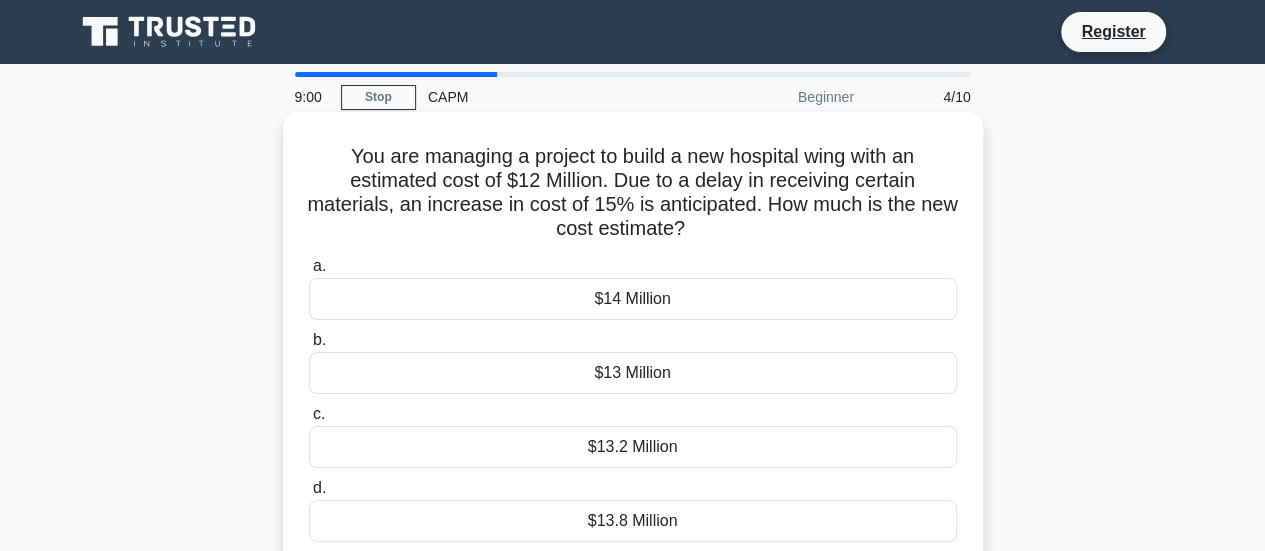 click on "$13.8 Million" at bounding box center (633, 521) 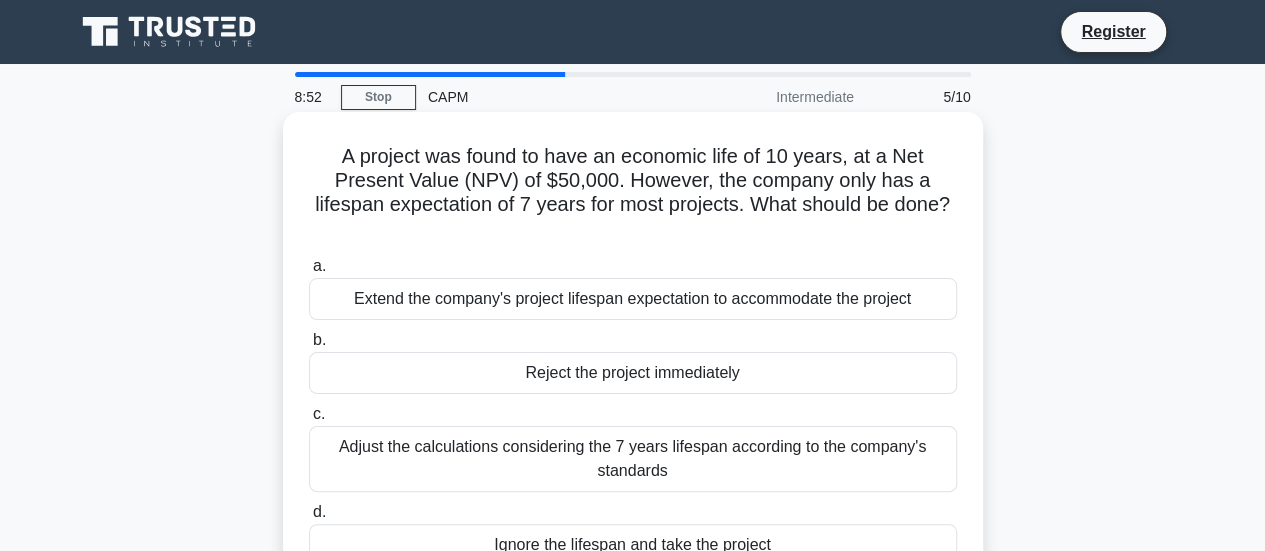click on "Adjust the calculations considering the 7 years lifespan according to the company's standards" at bounding box center [633, 459] 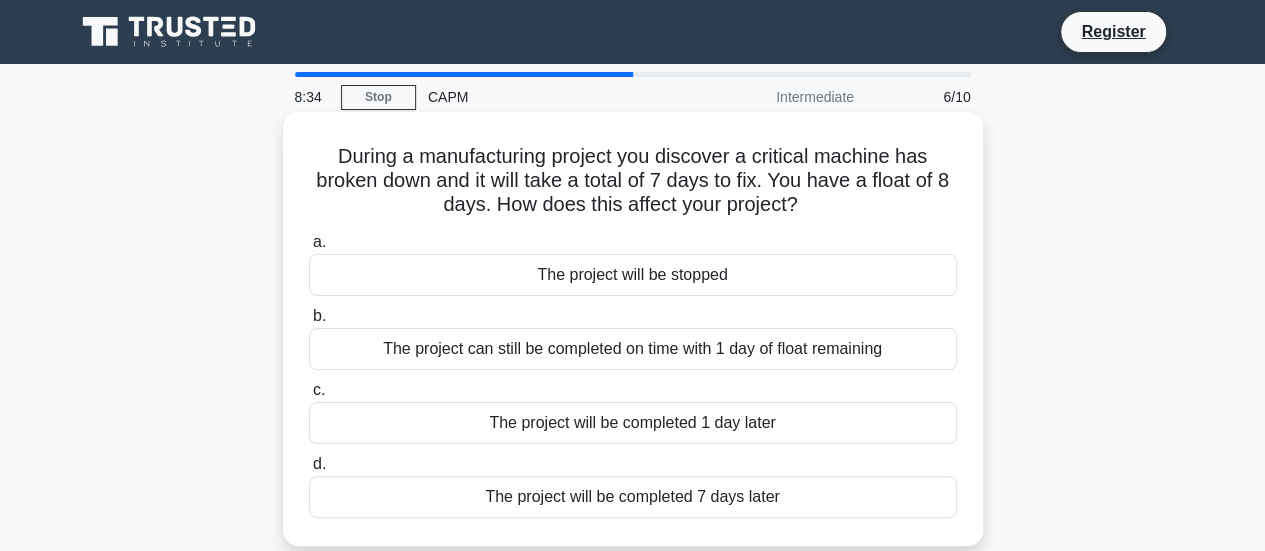 click on "The project can still be completed on time with 1 day of float remaining" at bounding box center [633, 349] 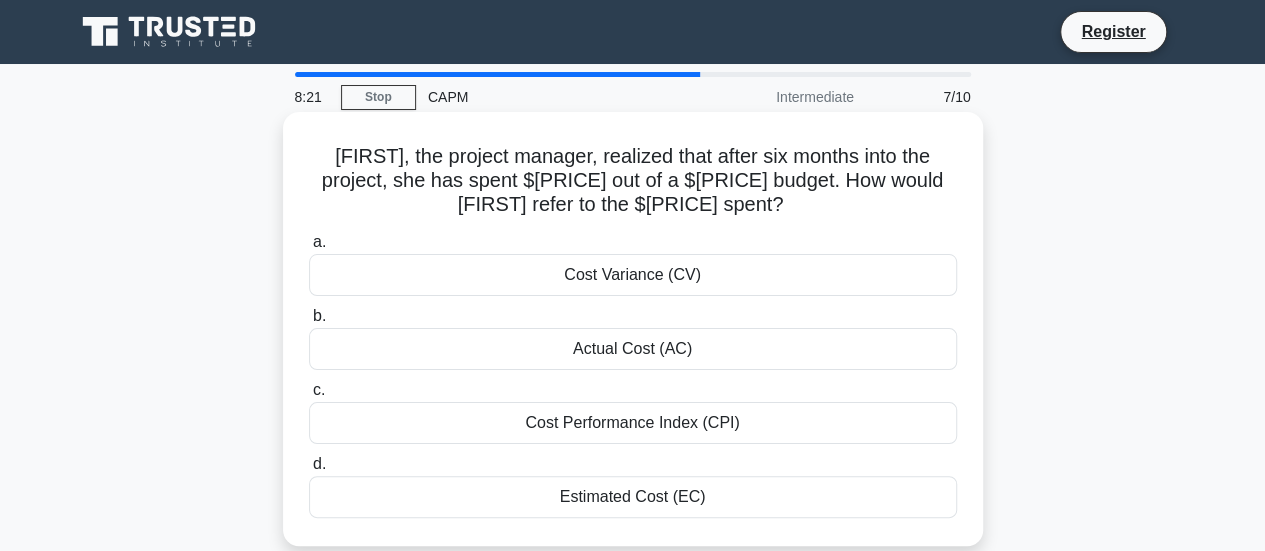 click on "Cost Variance (CV)" at bounding box center (633, 275) 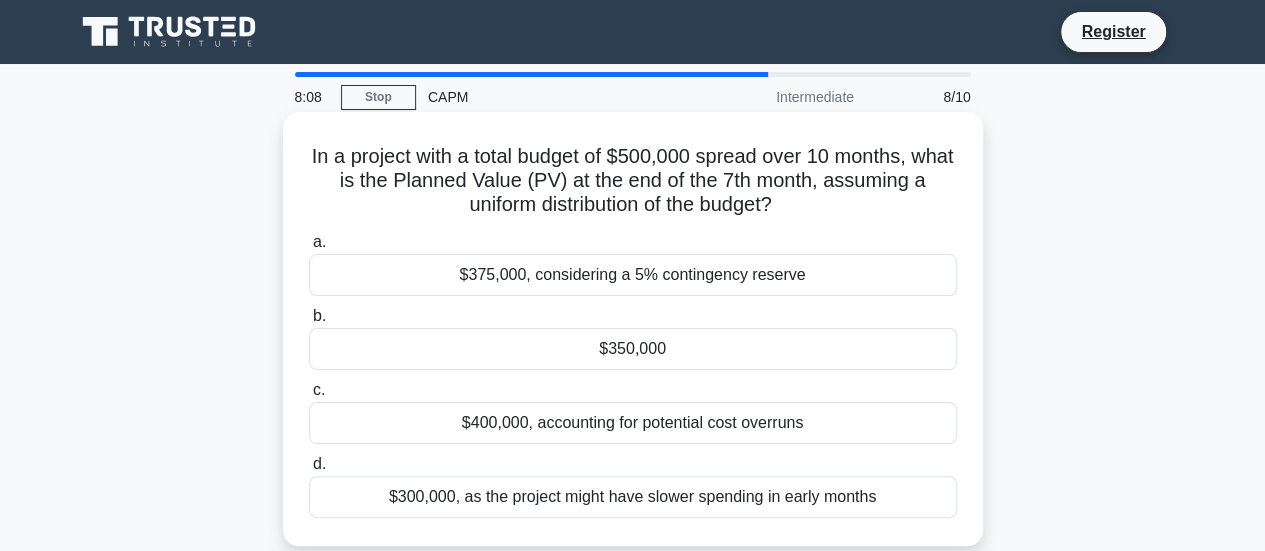 click on "$350,000" at bounding box center [633, 349] 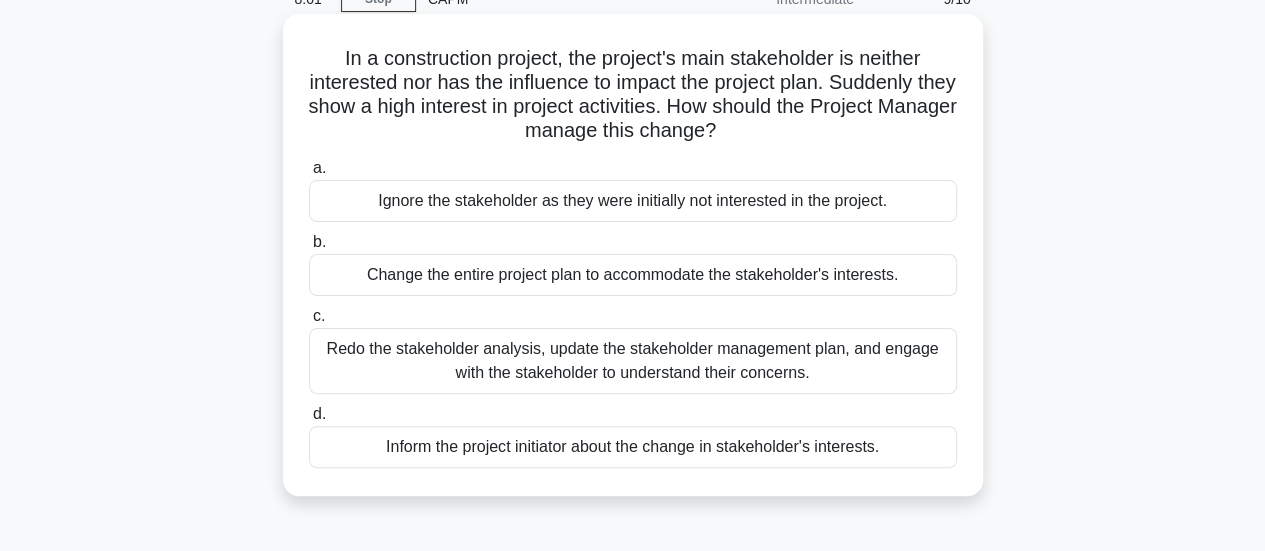 scroll, scrollTop: 99, scrollLeft: 0, axis: vertical 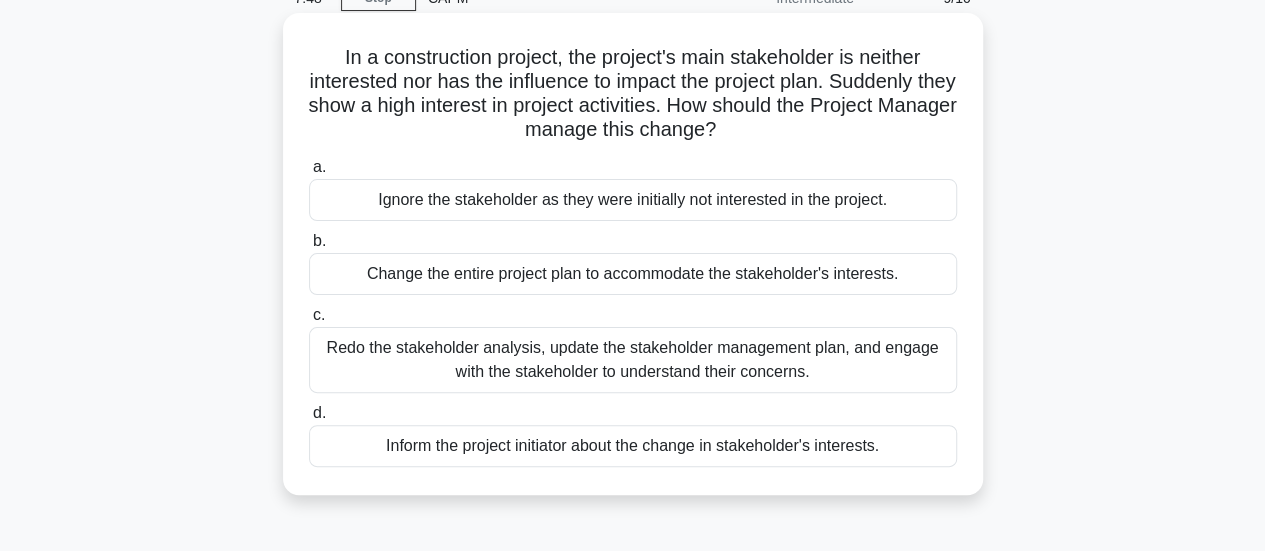 click on "Redo the stakeholder analysis, update the stakeholder management plan, and engage with the stakeholder to understand their concerns." at bounding box center [633, 360] 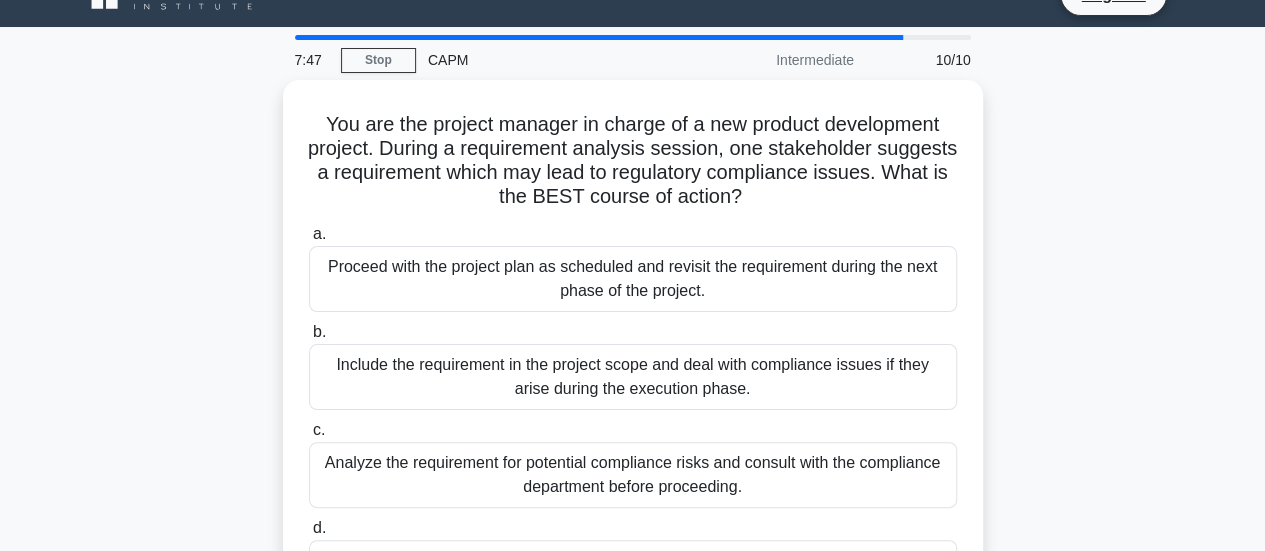 scroll, scrollTop: 0, scrollLeft: 0, axis: both 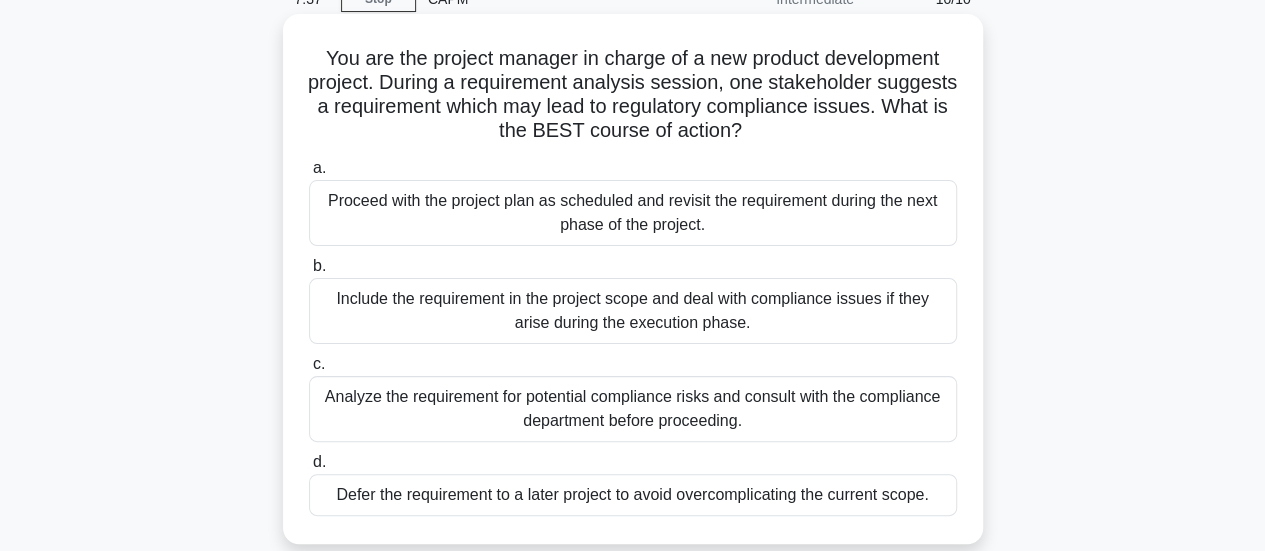 click on "Analyze the requirement for potential compliance risks and consult with the compliance department before proceeding." at bounding box center [633, 409] 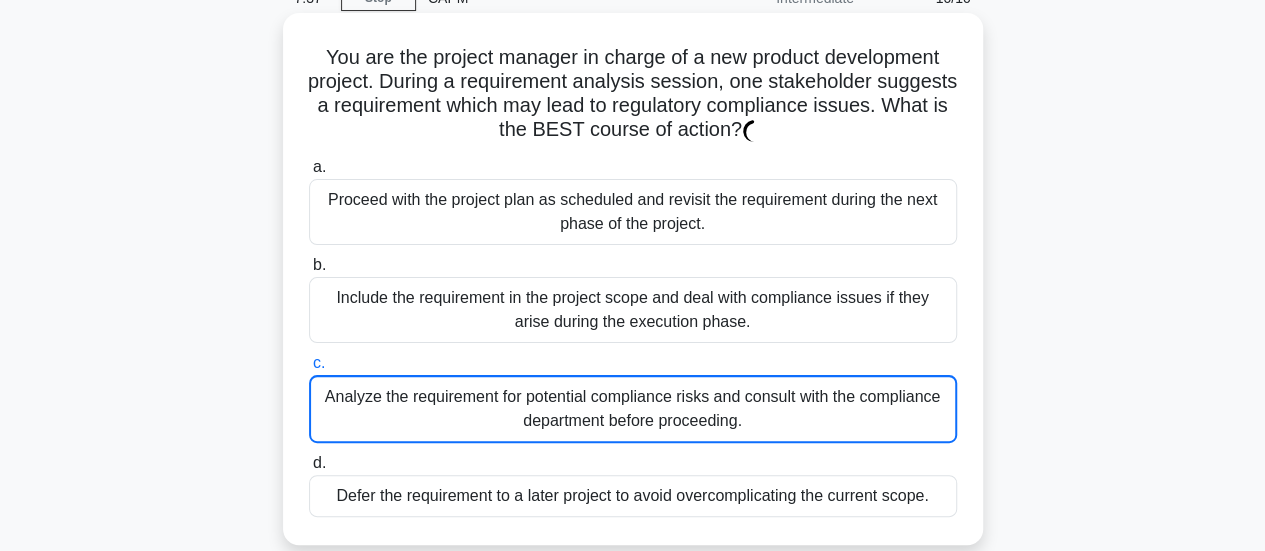 scroll, scrollTop: 100, scrollLeft: 0, axis: vertical 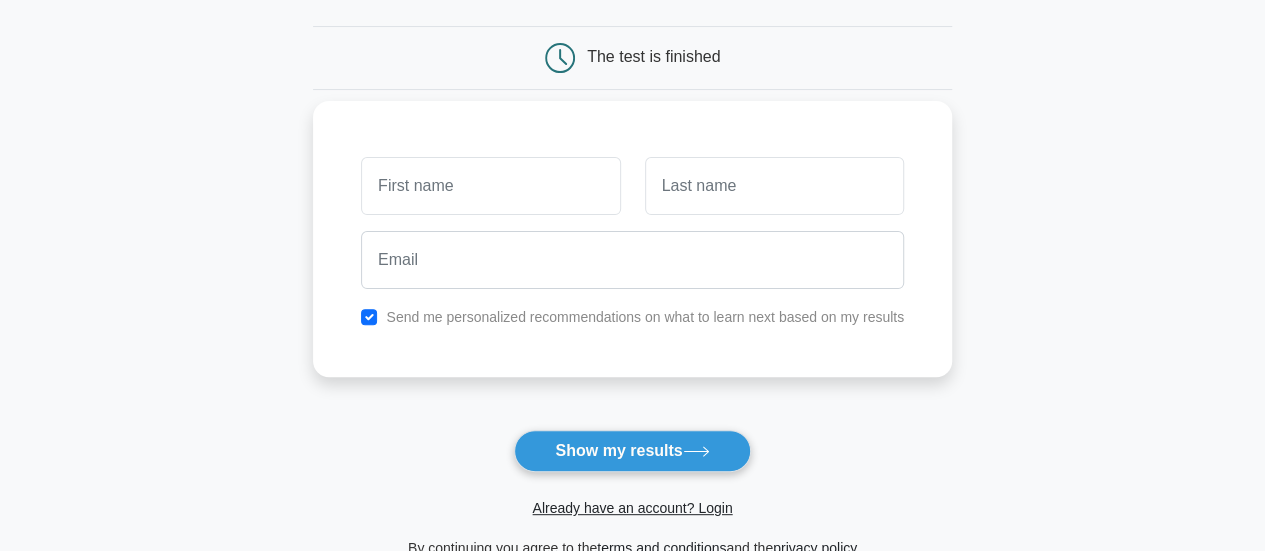 click at bounding box center (490, 186) 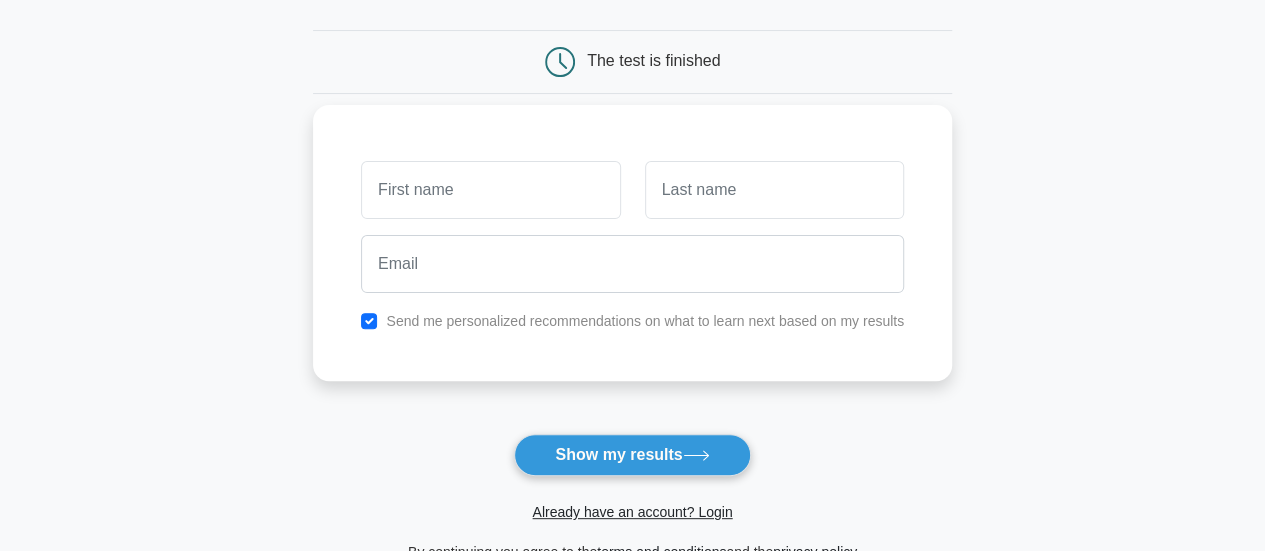 scroll, scrollTop: 171, scrollLeft: 0, axis: vertical 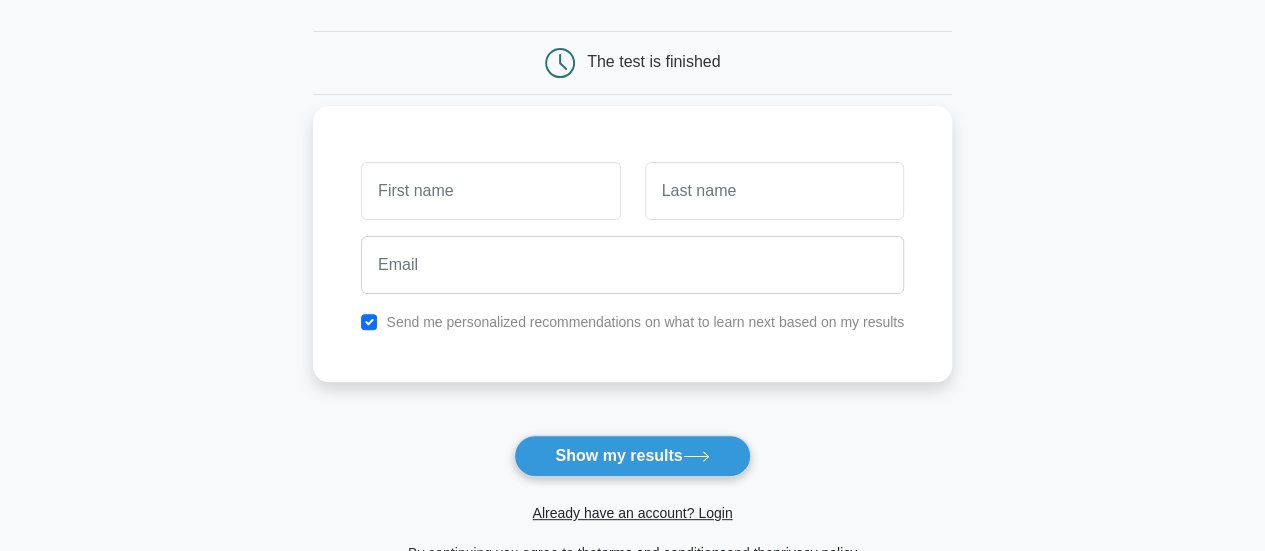 click at bounding box center [490, 191] 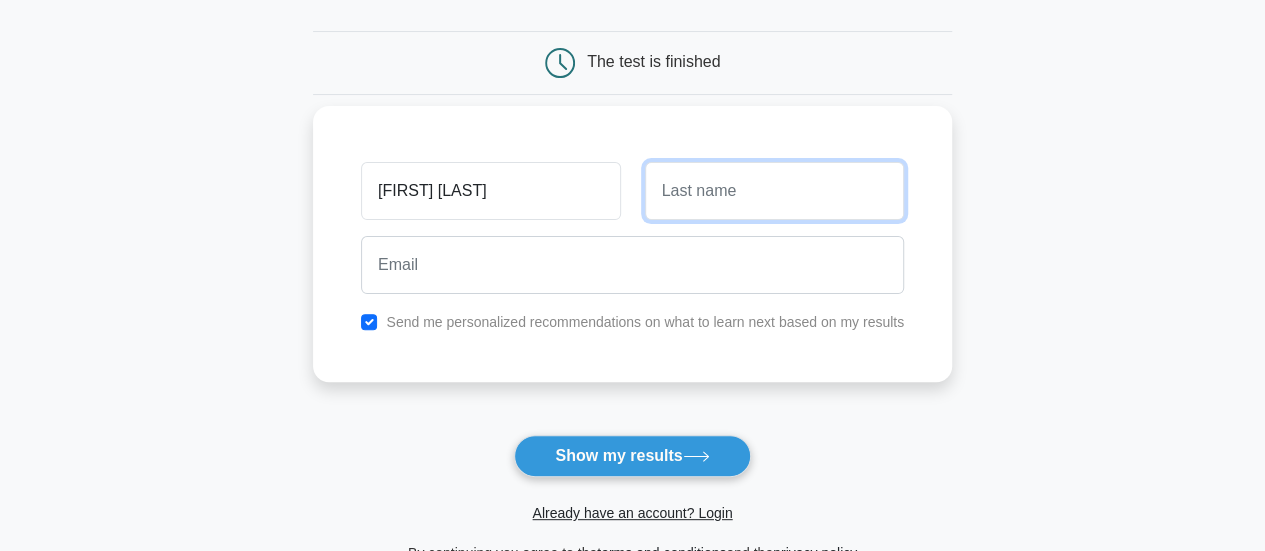 click at bounding box center [774, 191] 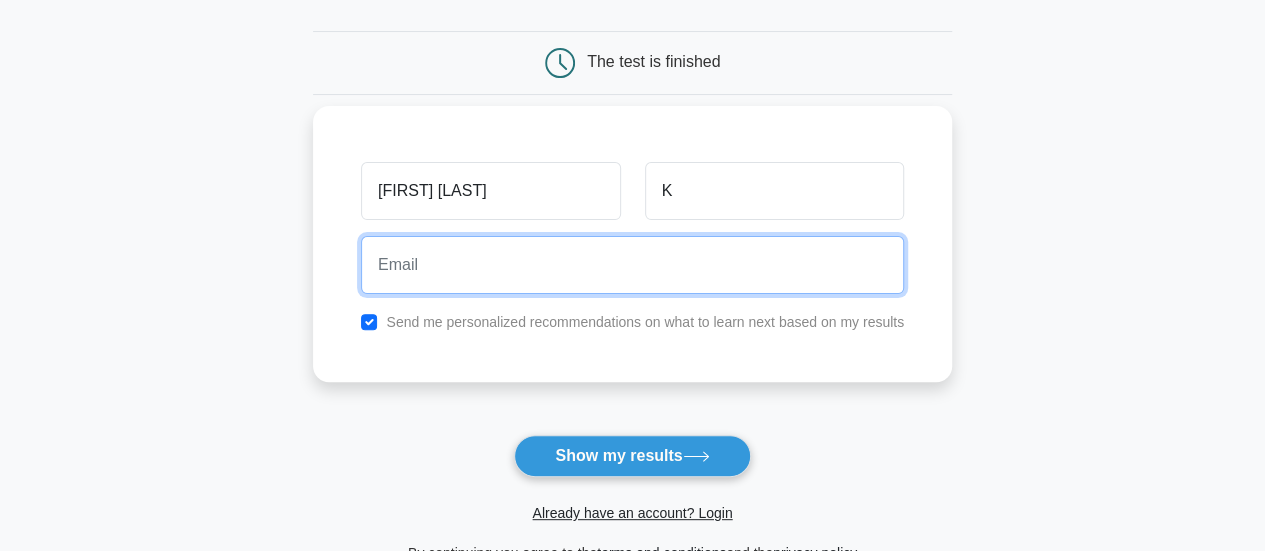 click at bounding box center [632, 265] 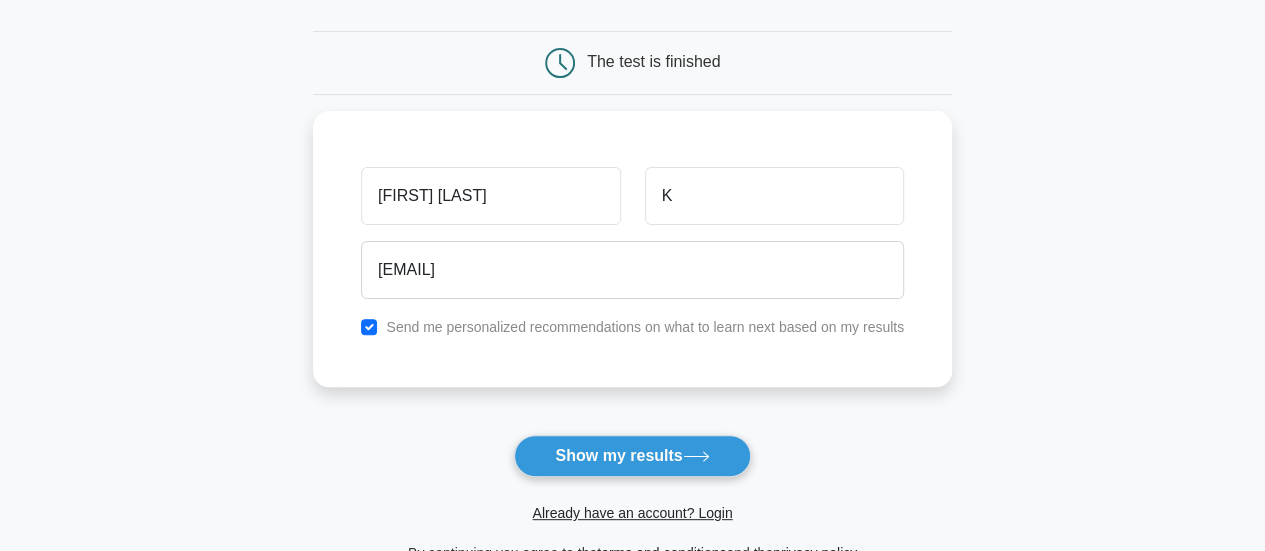 click 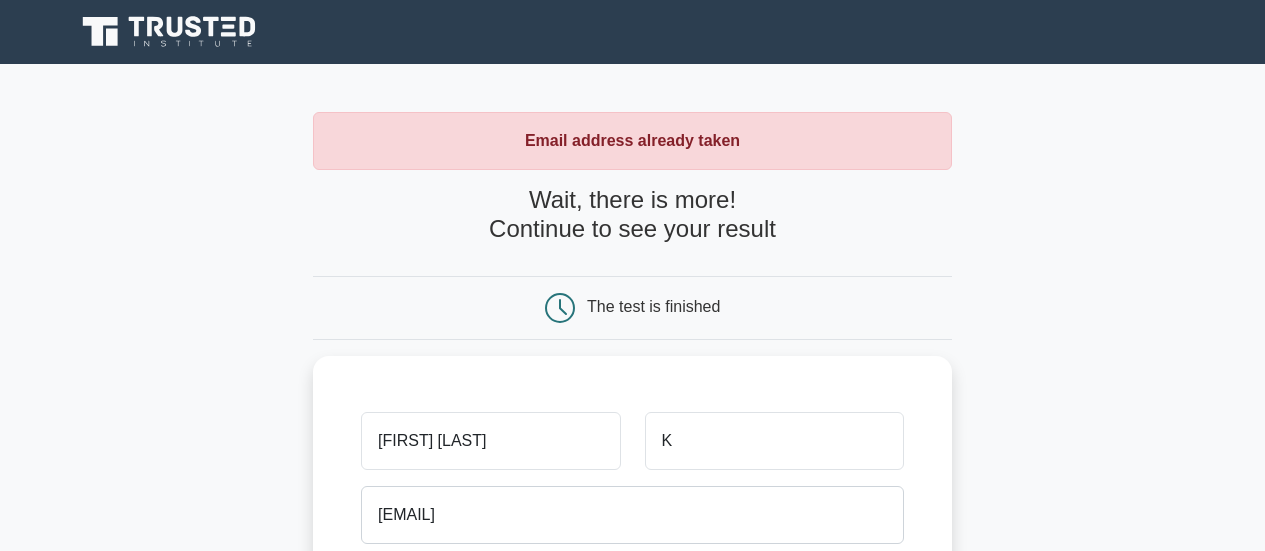 scroll, scrollTop: 0, scrollLeft: 0, axis: both 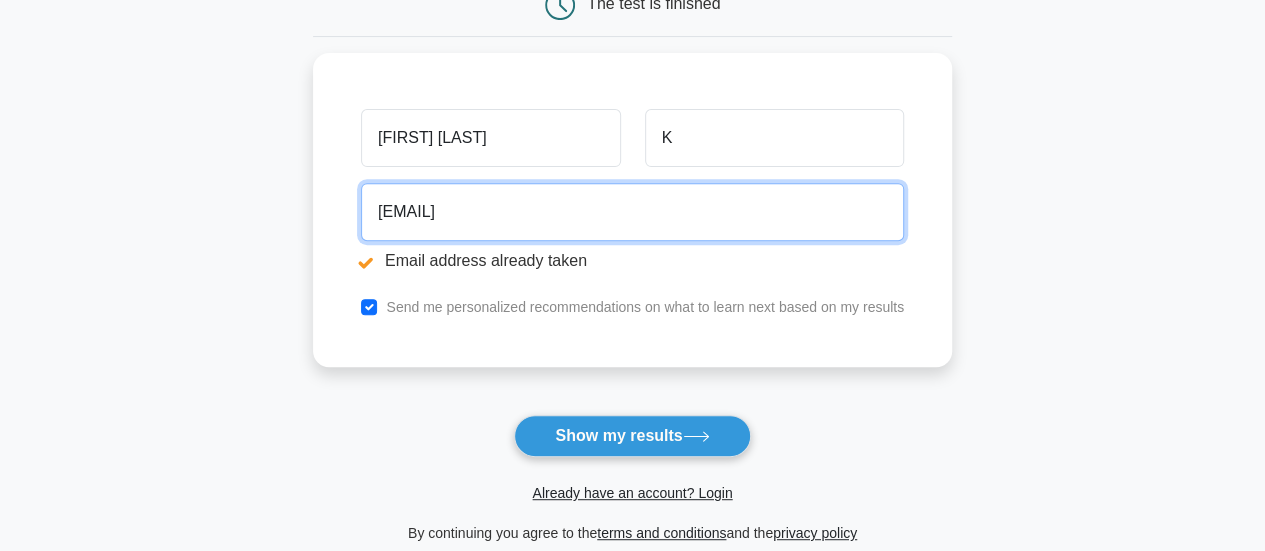 drag, startPoint x: 579, startPoint y: 188, endPoint x: 266, endPoint y: 198, distance: 313.1597 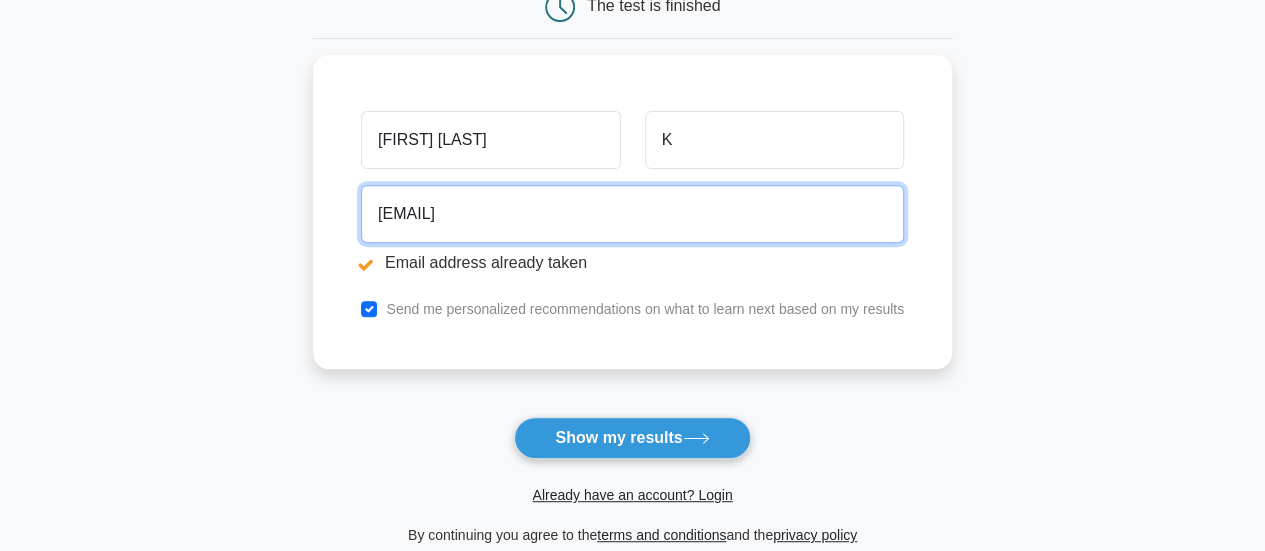scroll, scrollTop: 300, scrollLeft: 0, axis: vertical 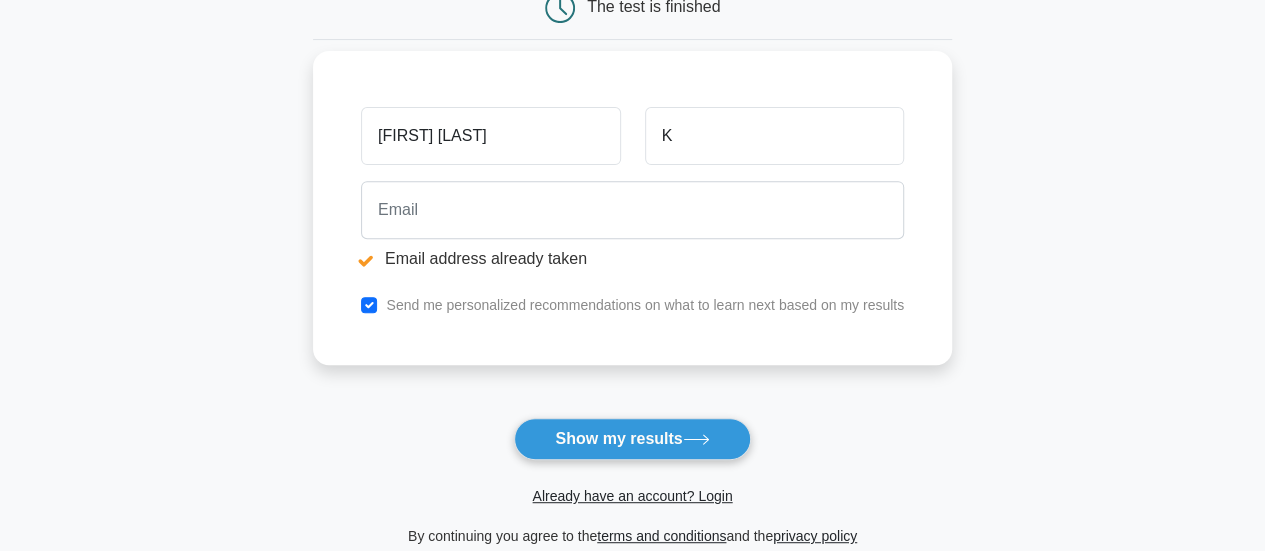 click on "Email address already taken" at bounding box center (632, 229) 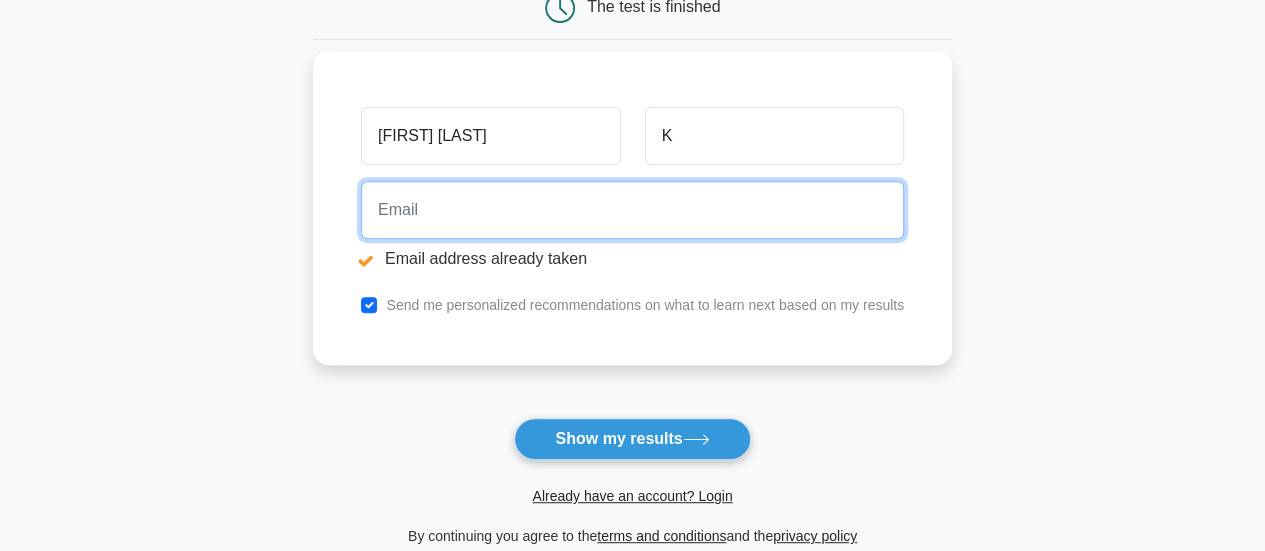 click at bounding box center [632, 210] 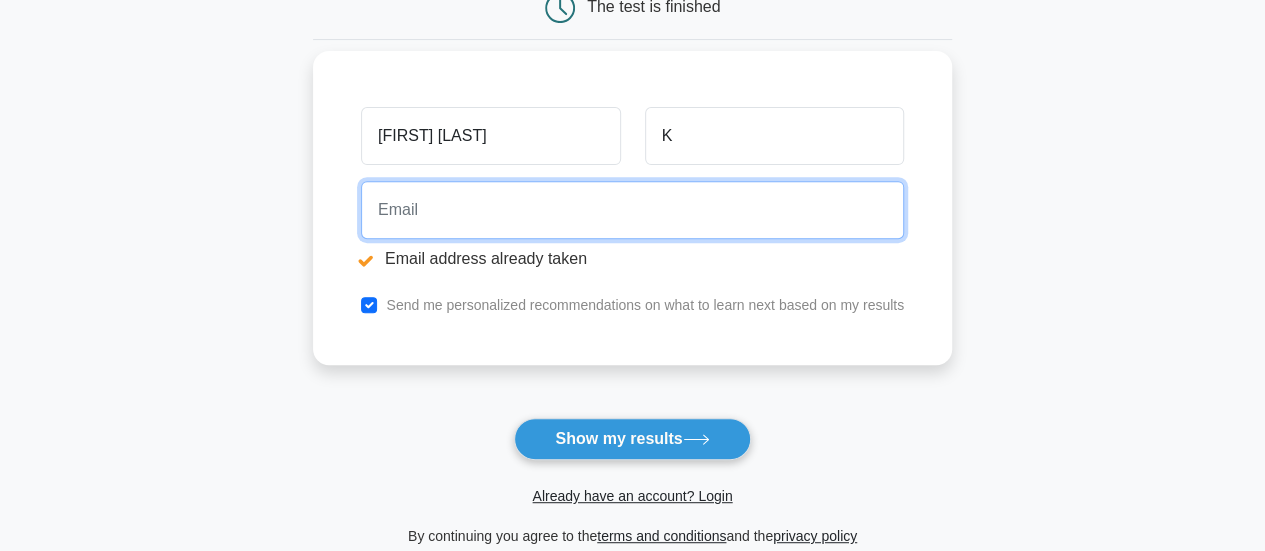 type on "nazreenrasheed96@gmail.com" 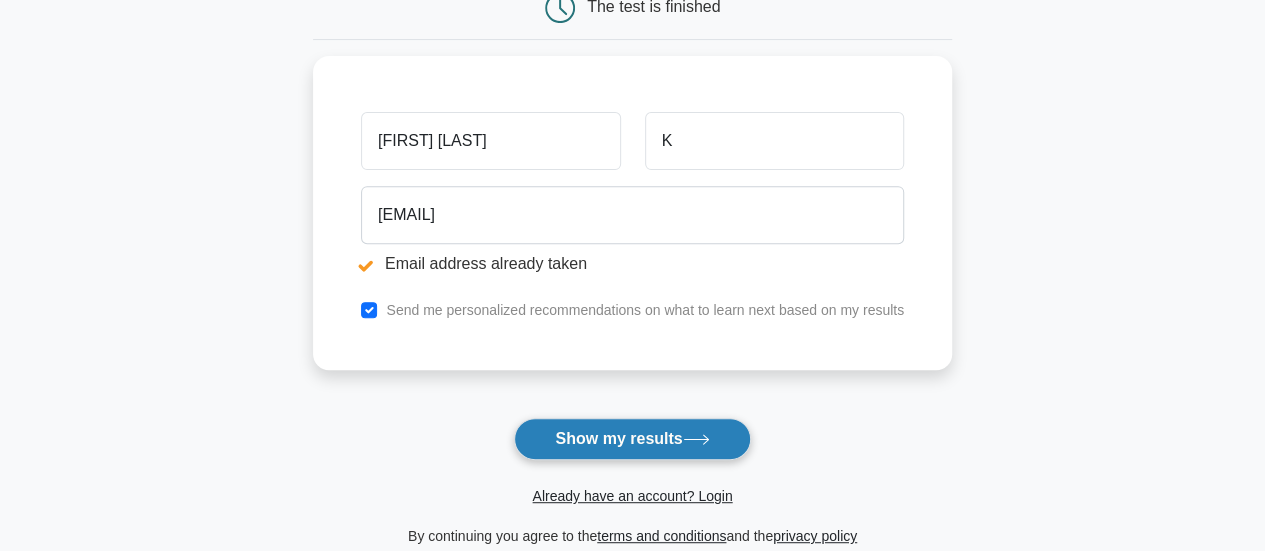 click on "Show my results" at bounding box center (632, 439) 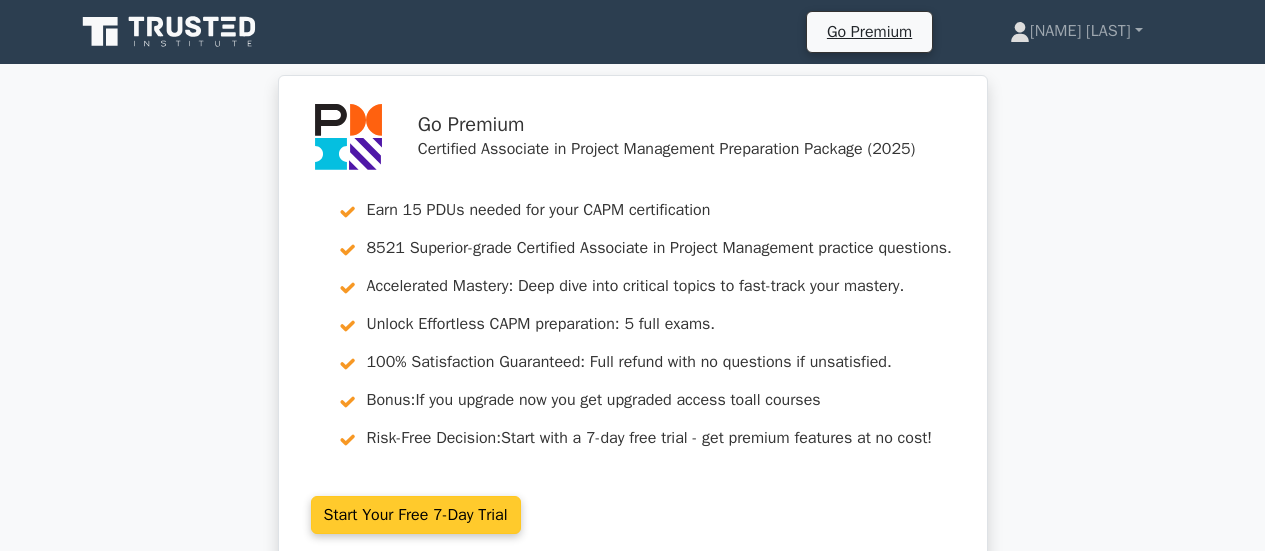 scroll, scrollTop: 0, scrollLeft: 0, axis: both 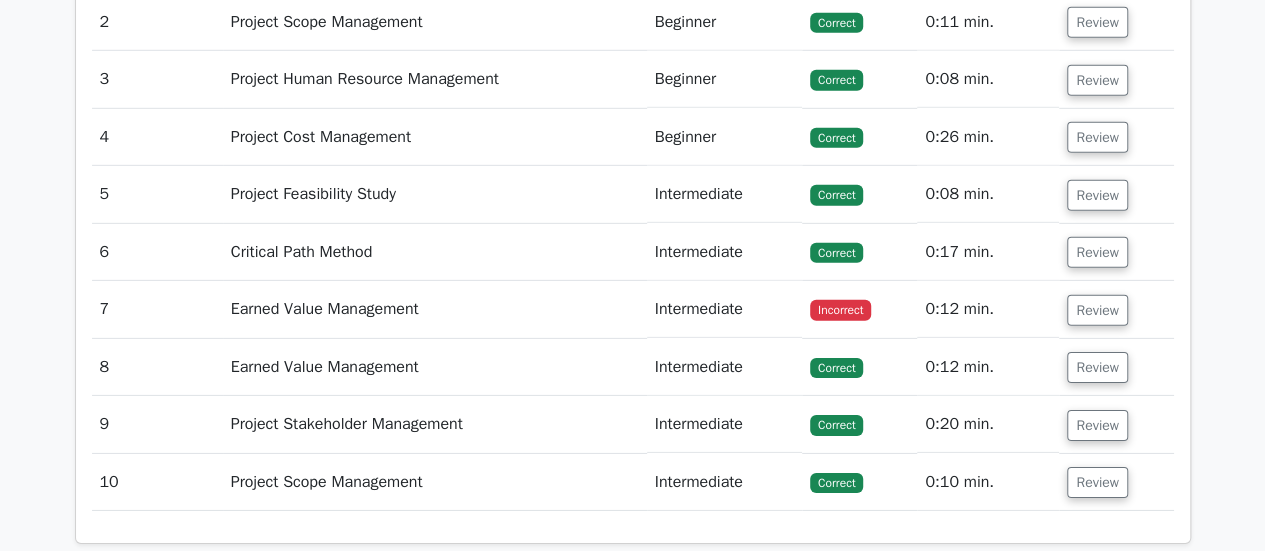 click on "Intermediate" at bounding box center (724, 309) 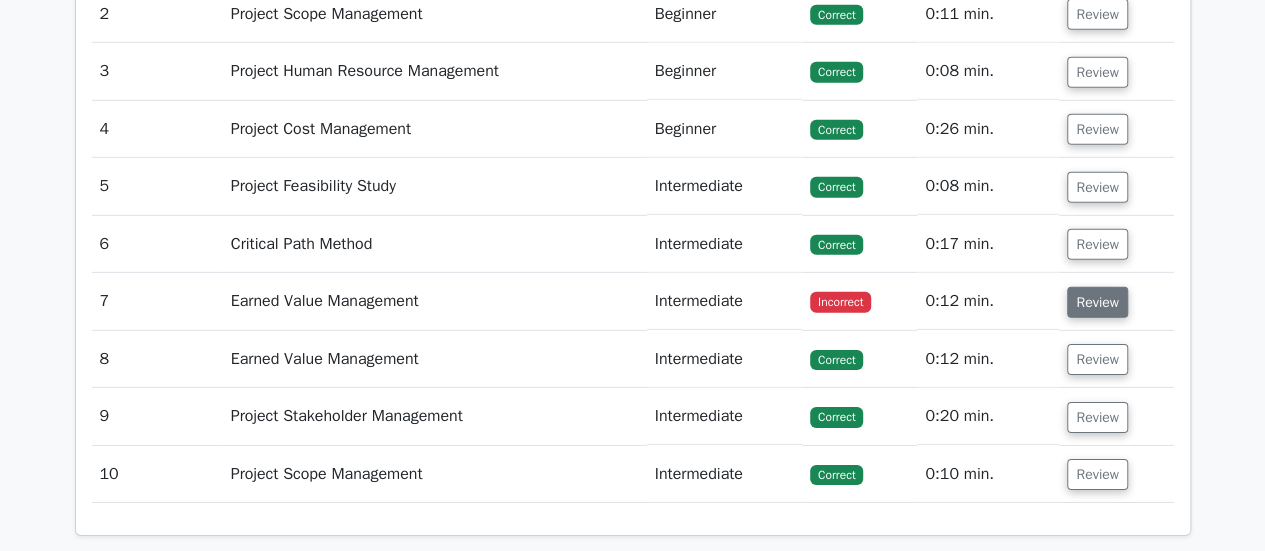click on "Review" at bounding box center [1097, 302] 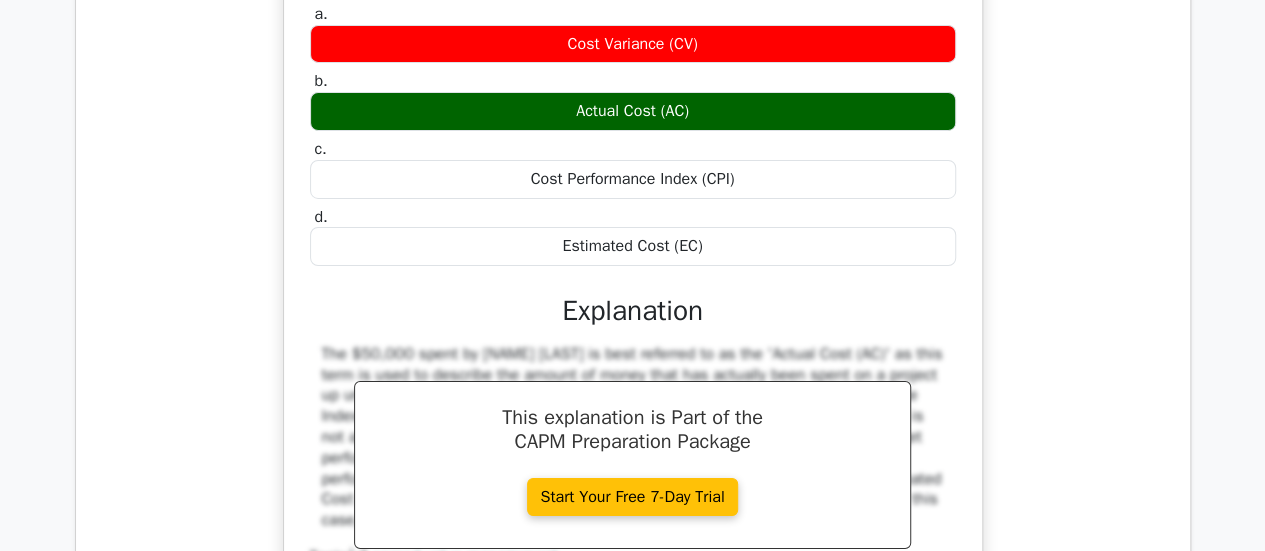 scroll, scrollTop: 3446, scrollLeft: 0, axis: vertical 